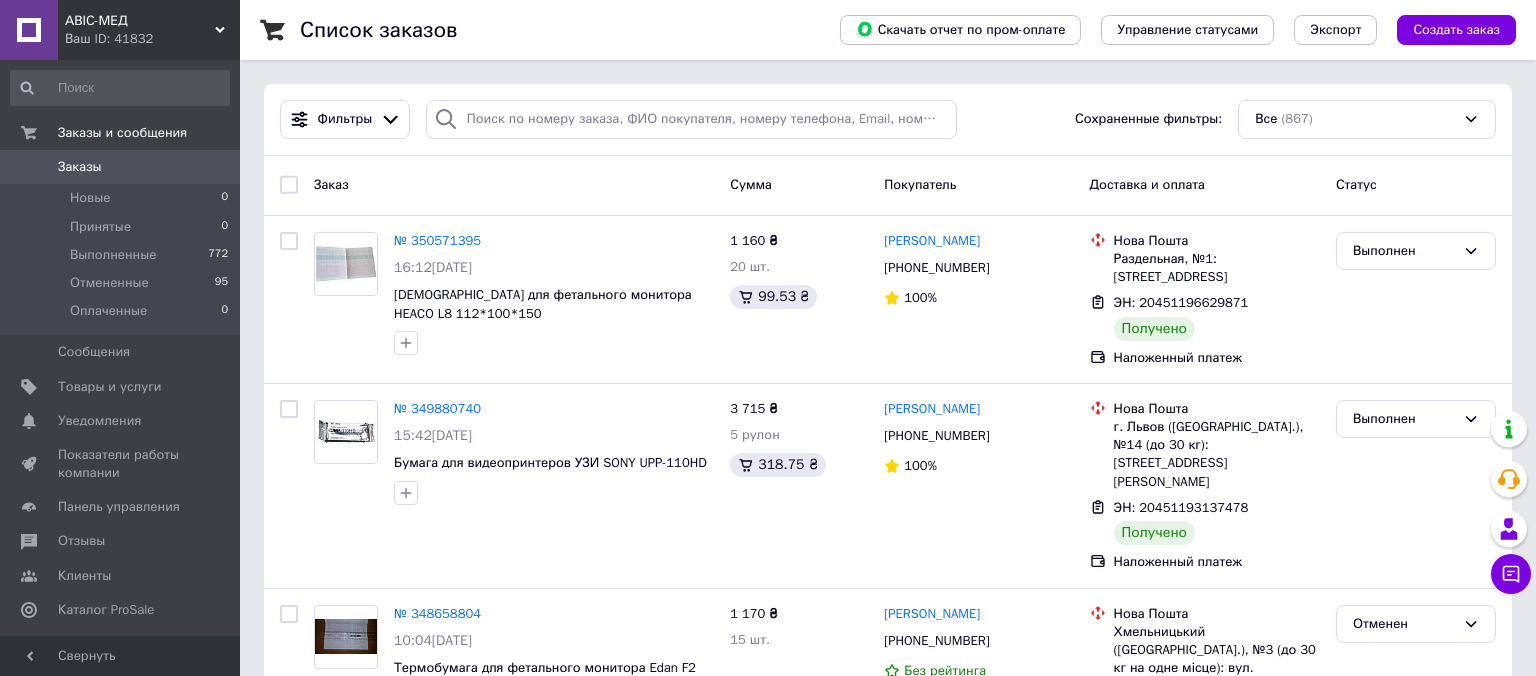 scroll, scrollTop: 0, scrollLeft: 0, axis: both 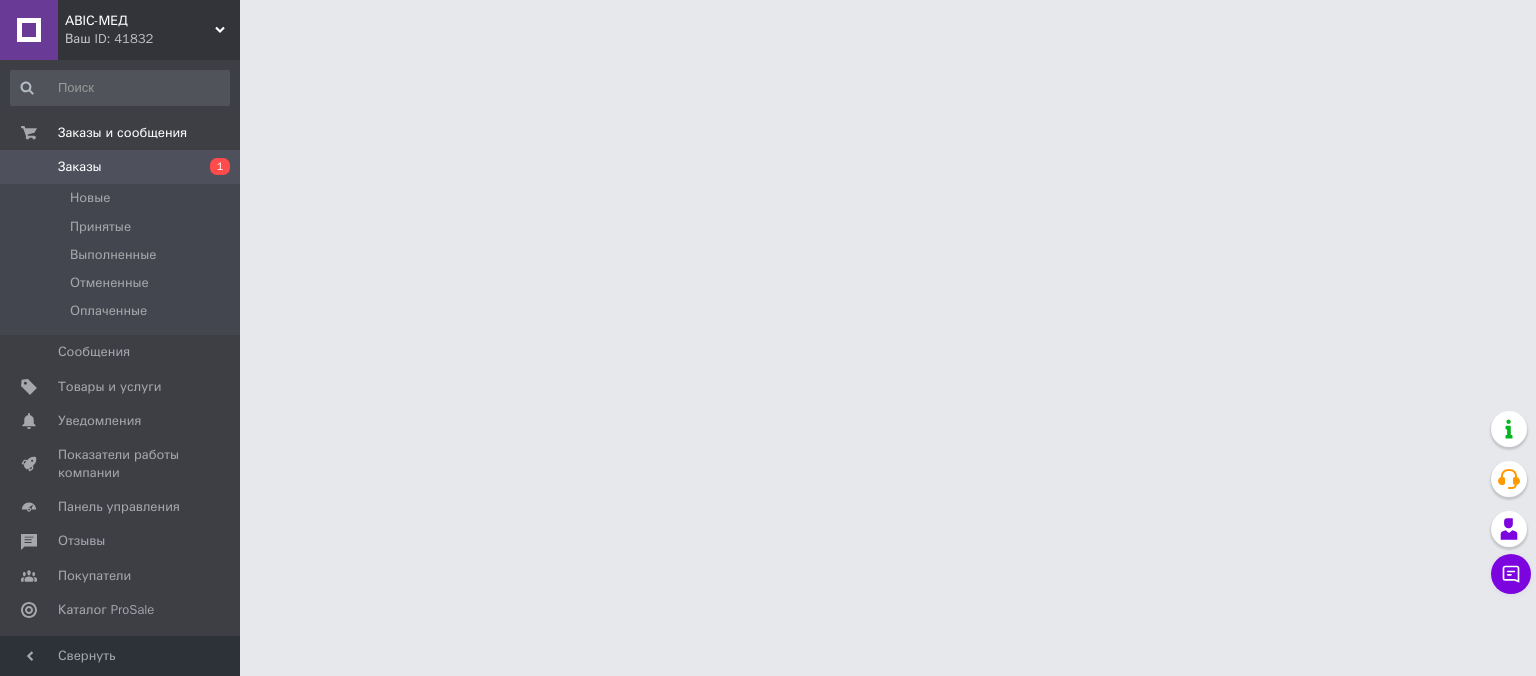 click on "Заказы" at bounding box center [80, 167] 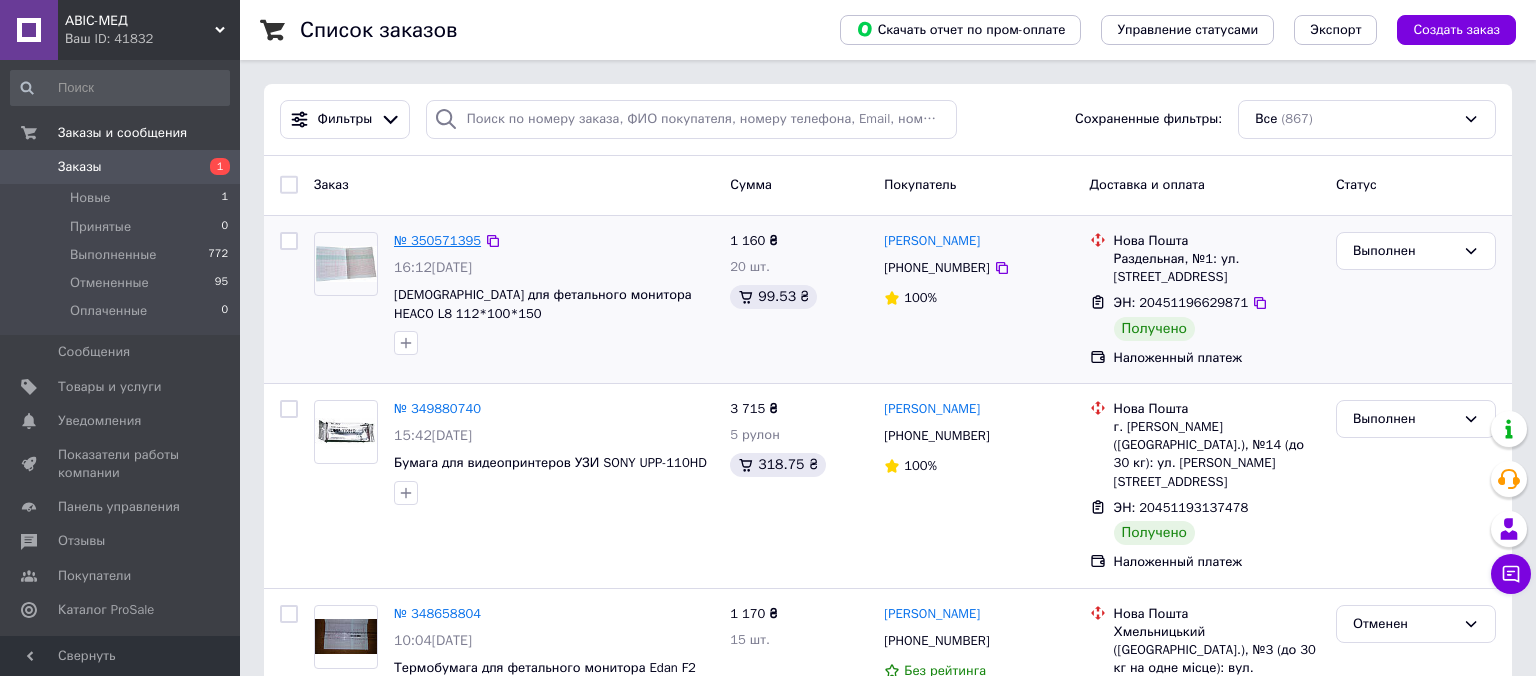 click on "№ 350571395" at bounding box center (437, 240) 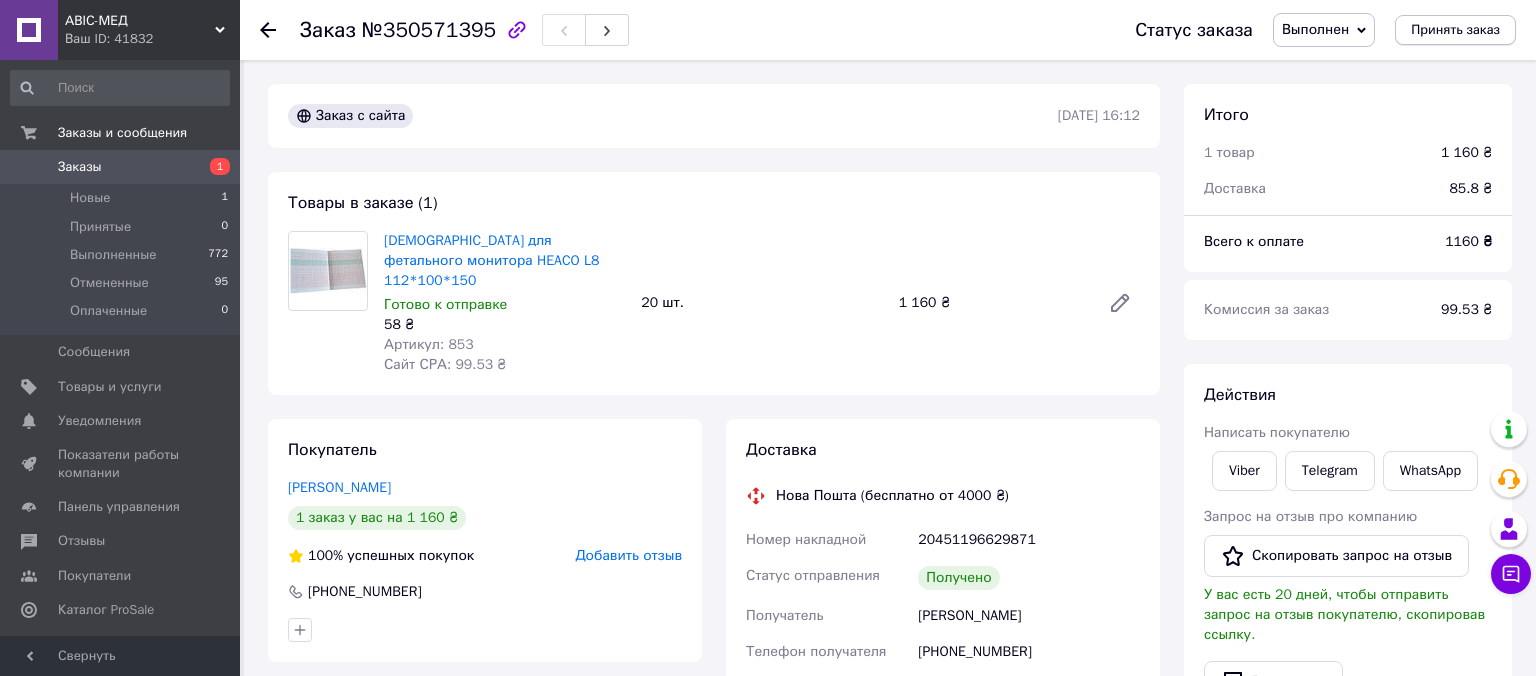click on "Принять заказ" at bounding box center [1455, 30] 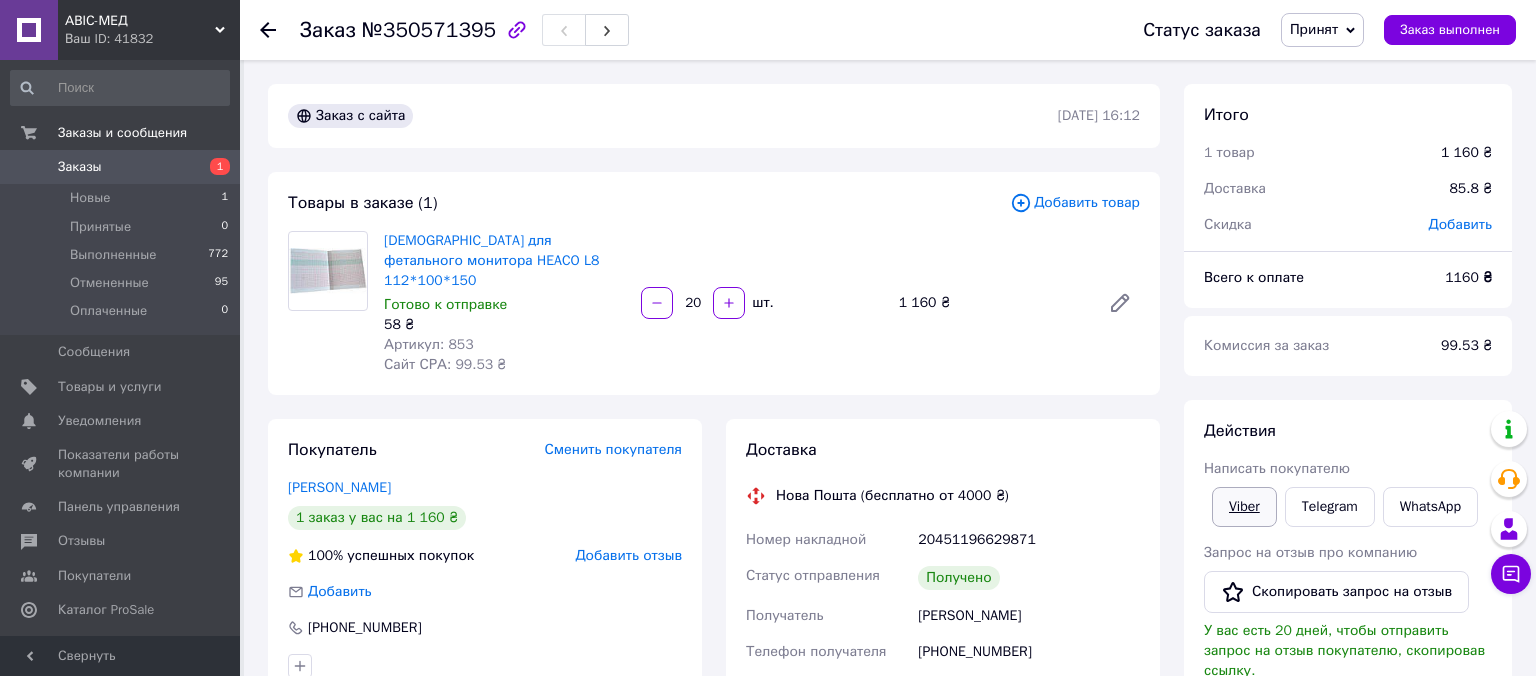 click on "Viber" at bounding box center (1244, 507) 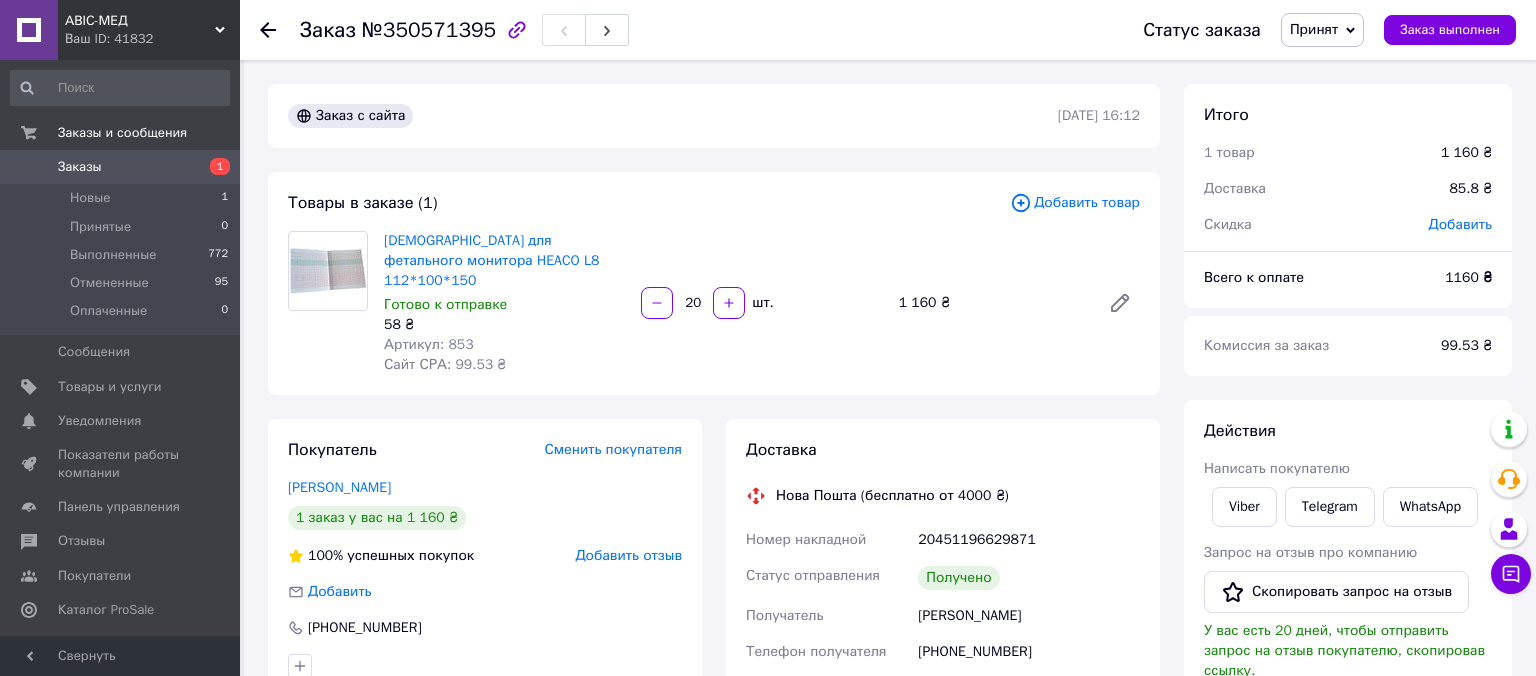 click on "Заказы" at bounding box center (80, 167) 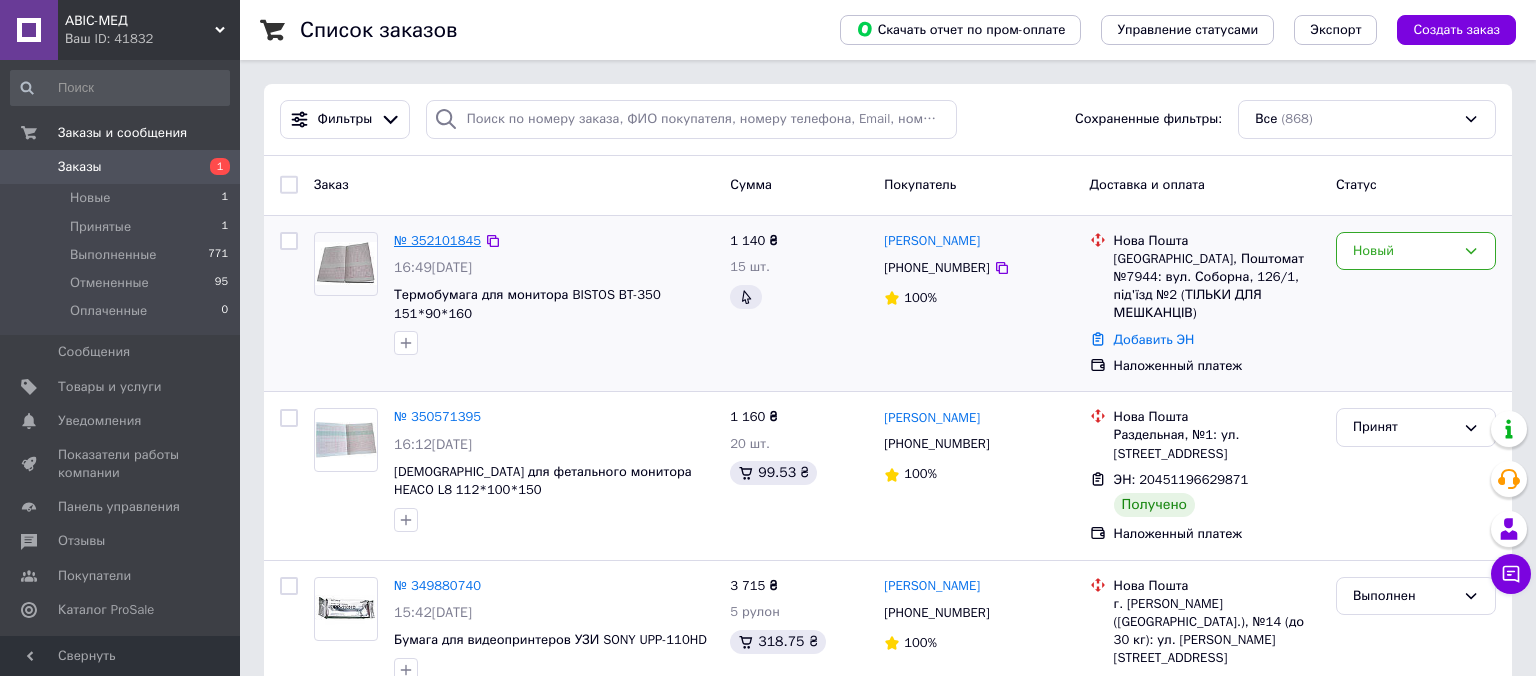 click on "№ 352101845" at bounding box center [437, 240] 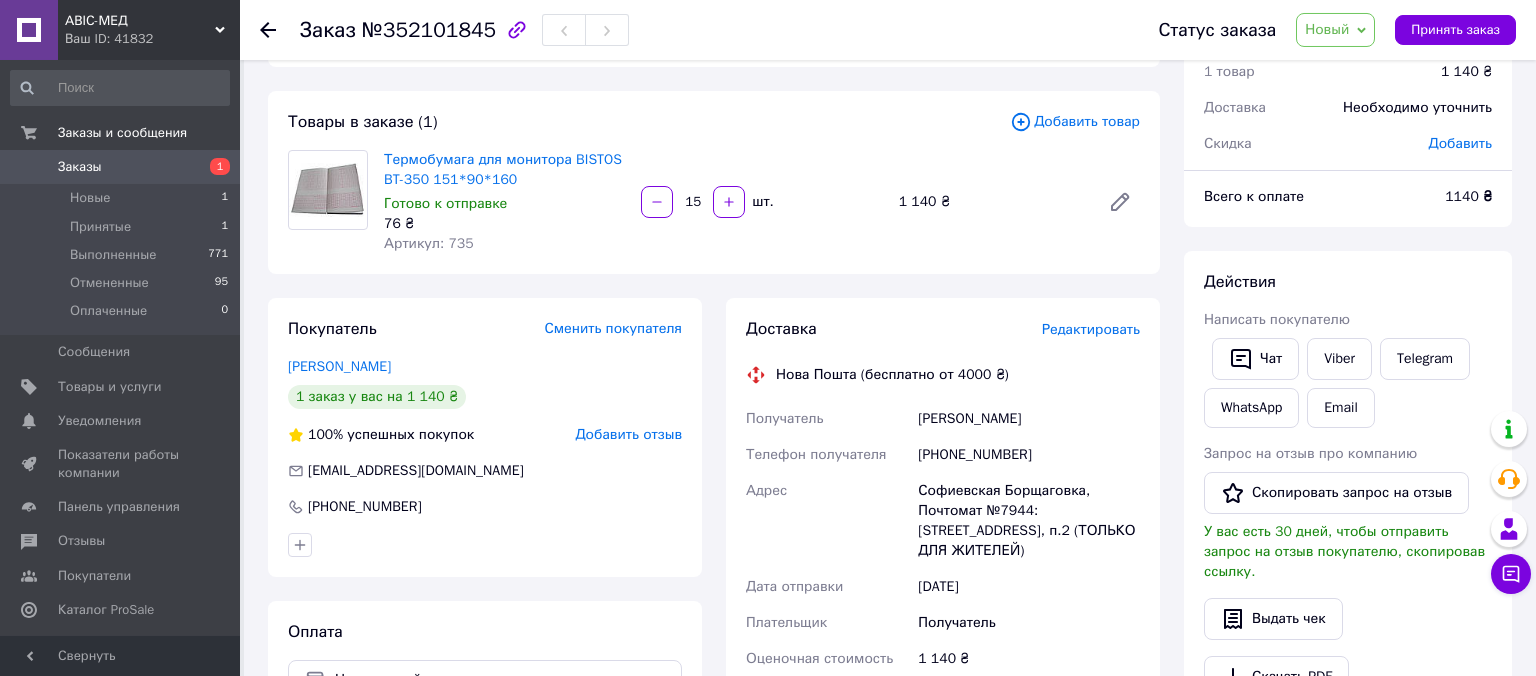scroll, scrollTop: 0, scrollLeft: 0, axis: both 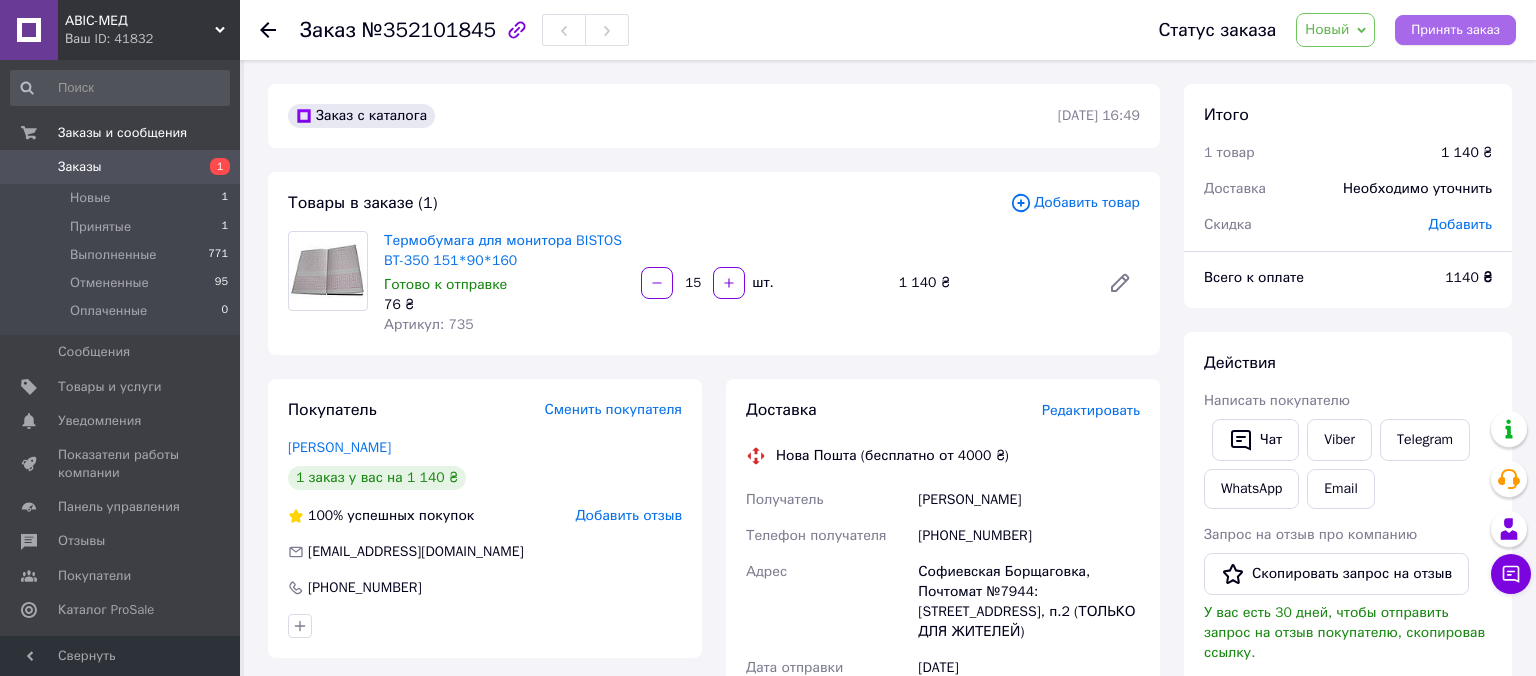 click on "Принять заказ" at bounding box center [1455, 30] 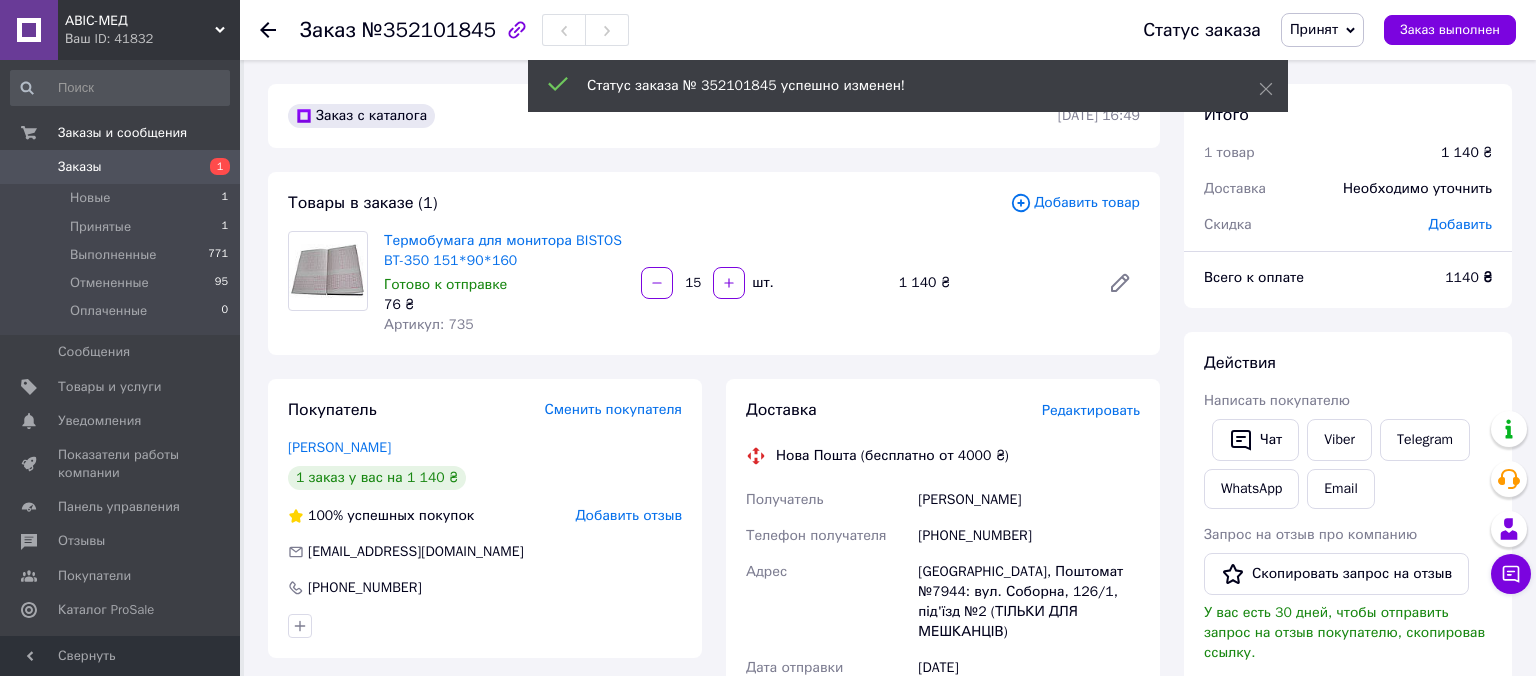 click on "Заказы" at bounding box center [80, 167] 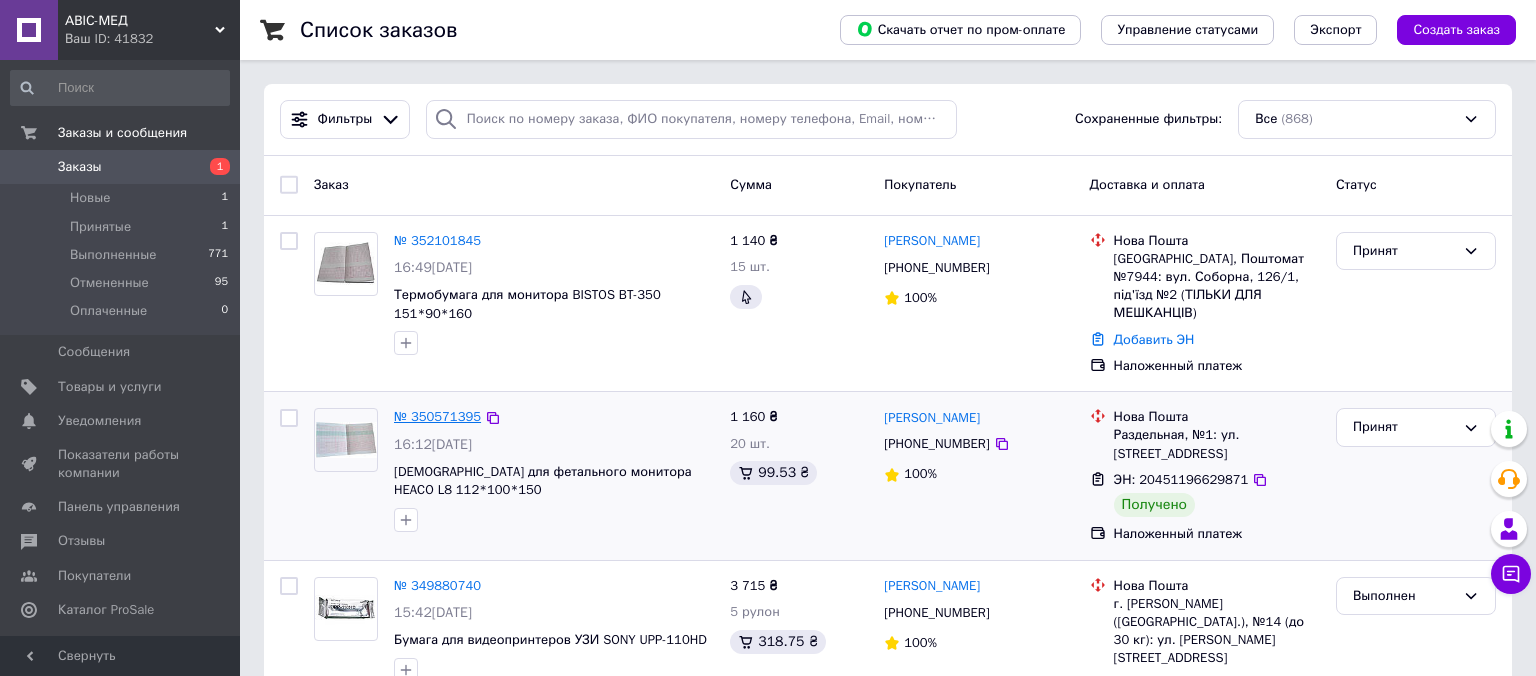 click on "№ 350571395" at bounding box center (437, 416) 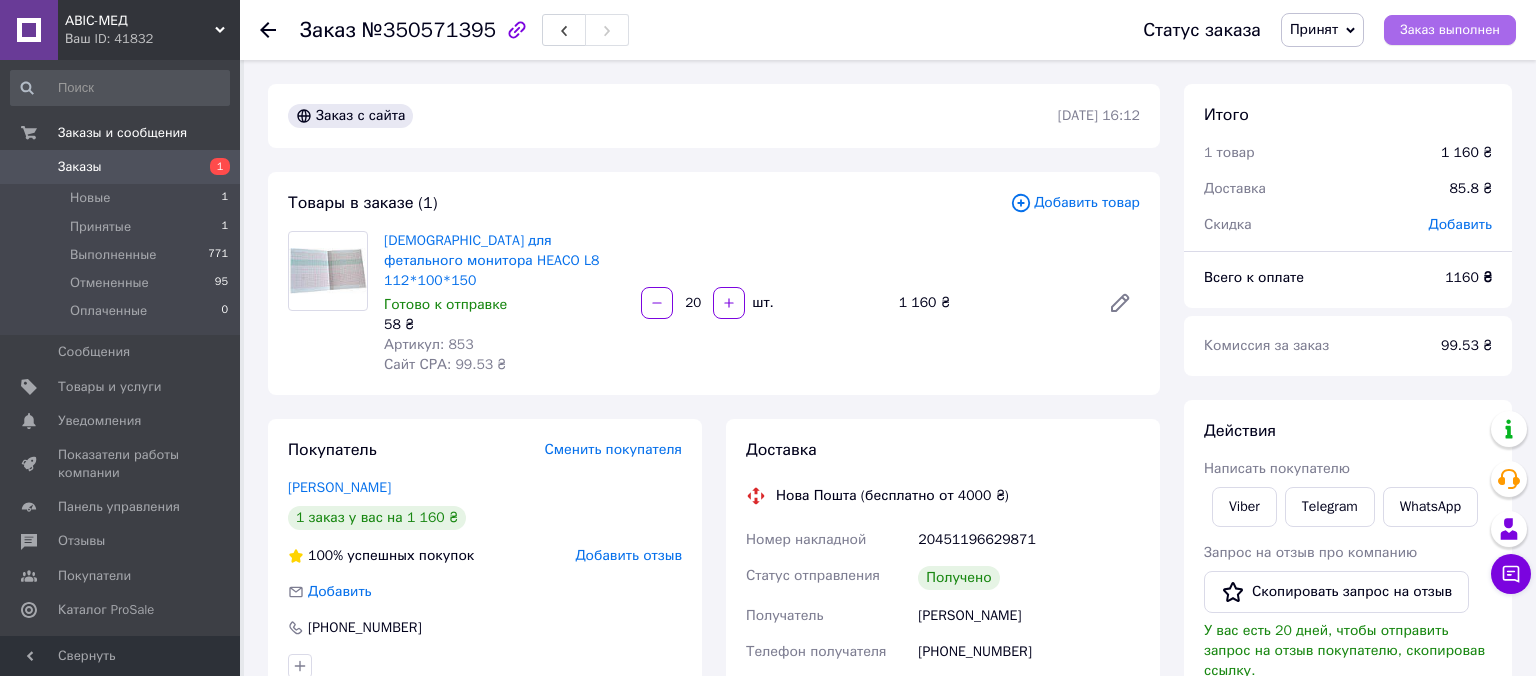 click on "Заказ выполнен" at bounding box center (1450, 30) 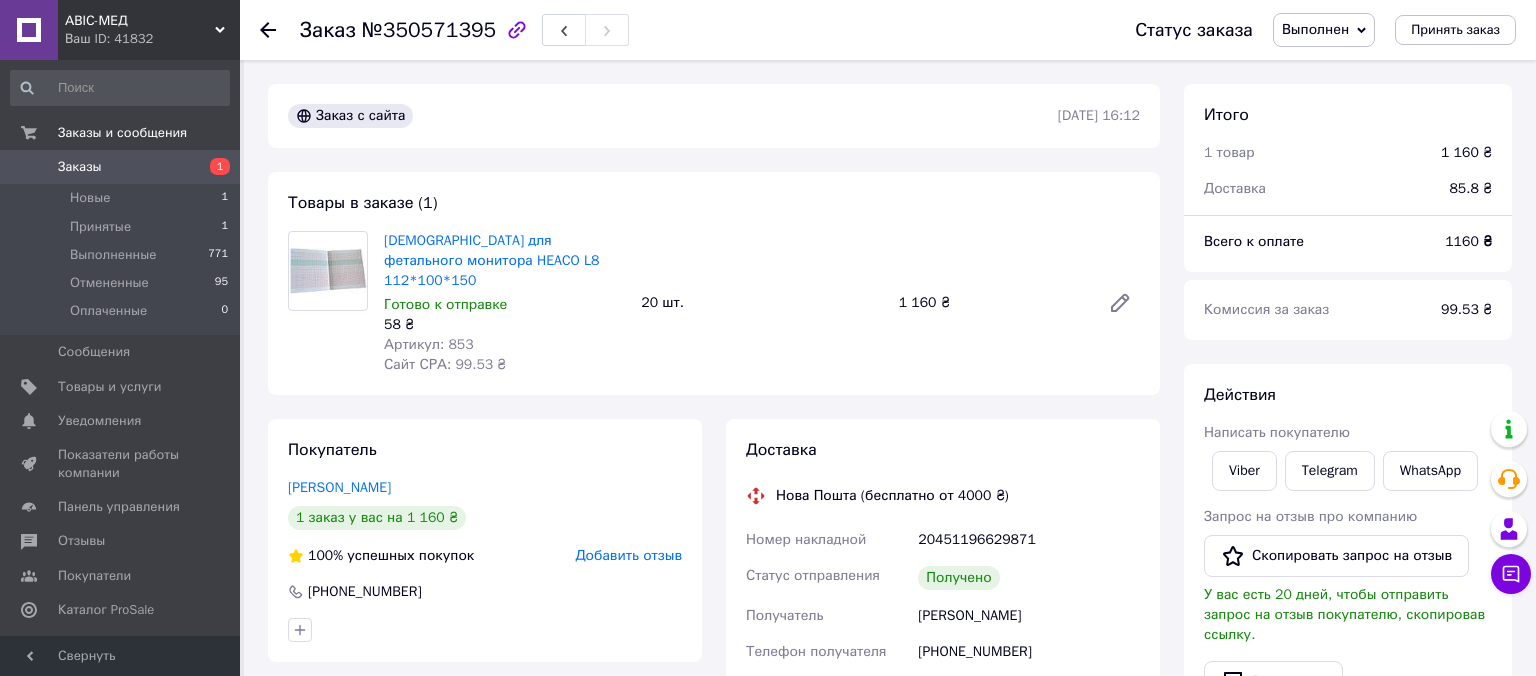 click on "Заказы" at bounding box center (80, 167) 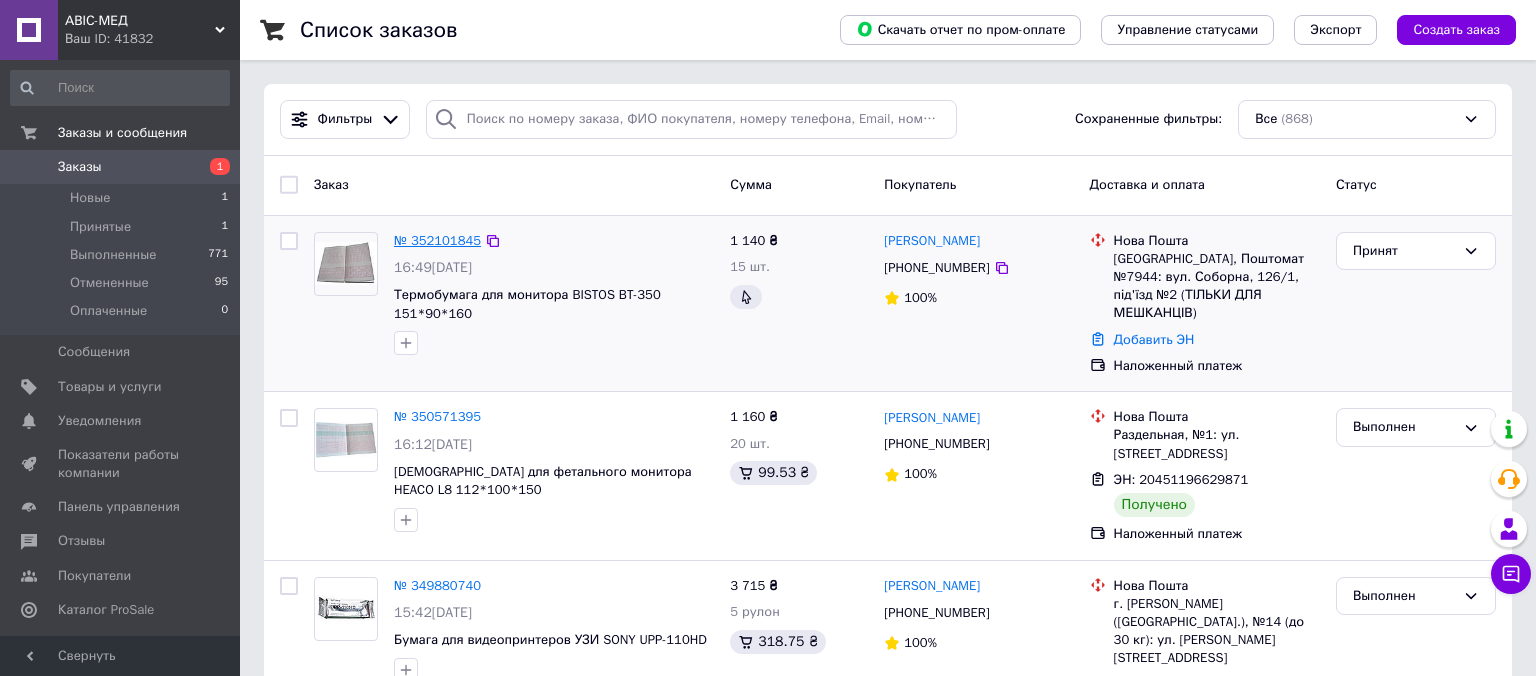 click on "№ 352101845" at bounding box center [437, 240] 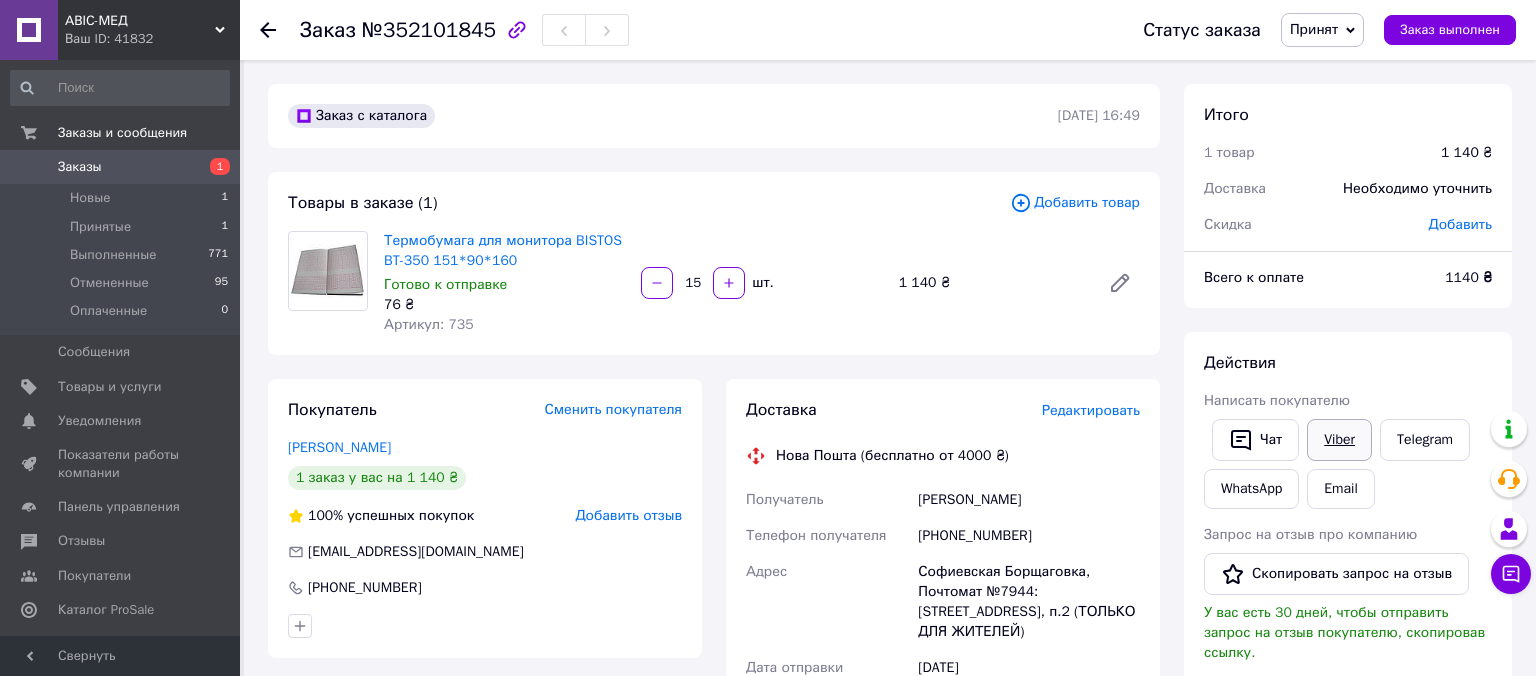 click on "Viber" at bounding box center [1339, 440] 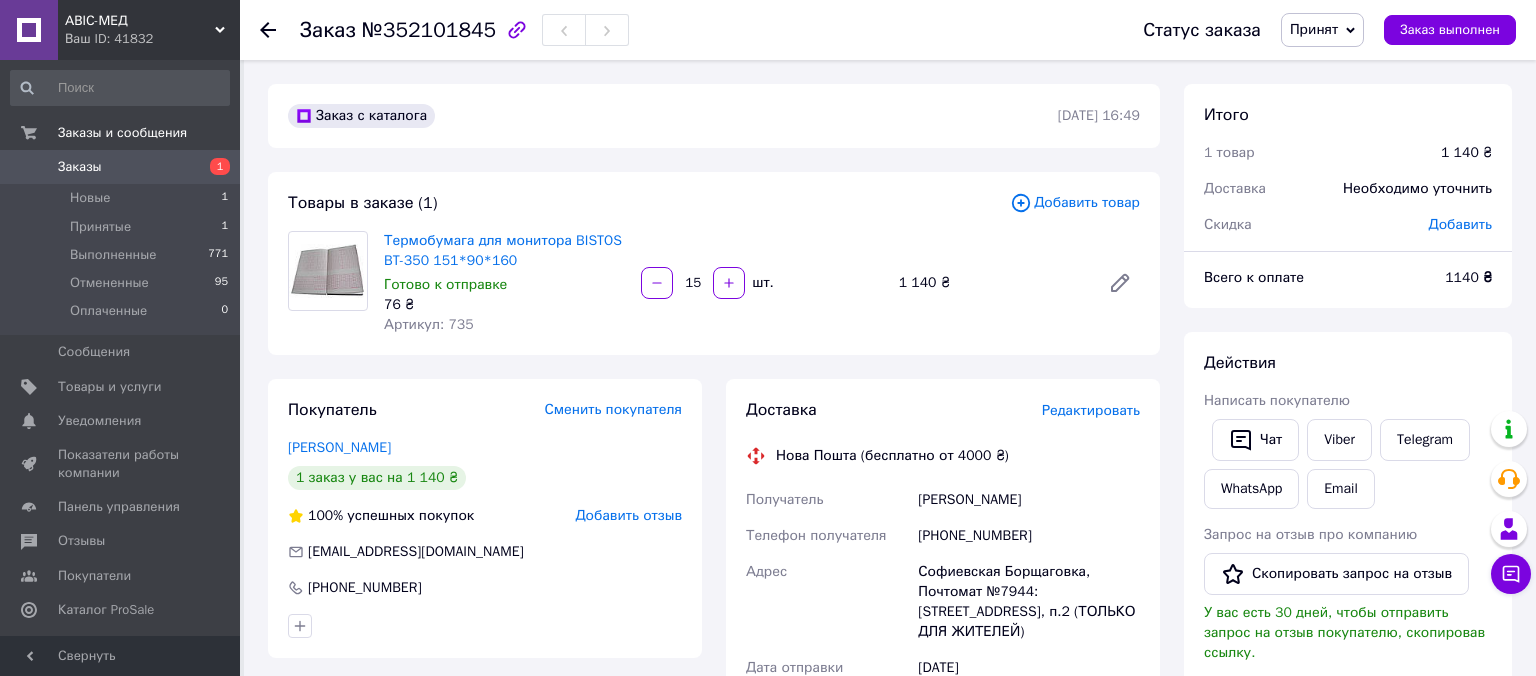 click at bounding box center (485, 626) 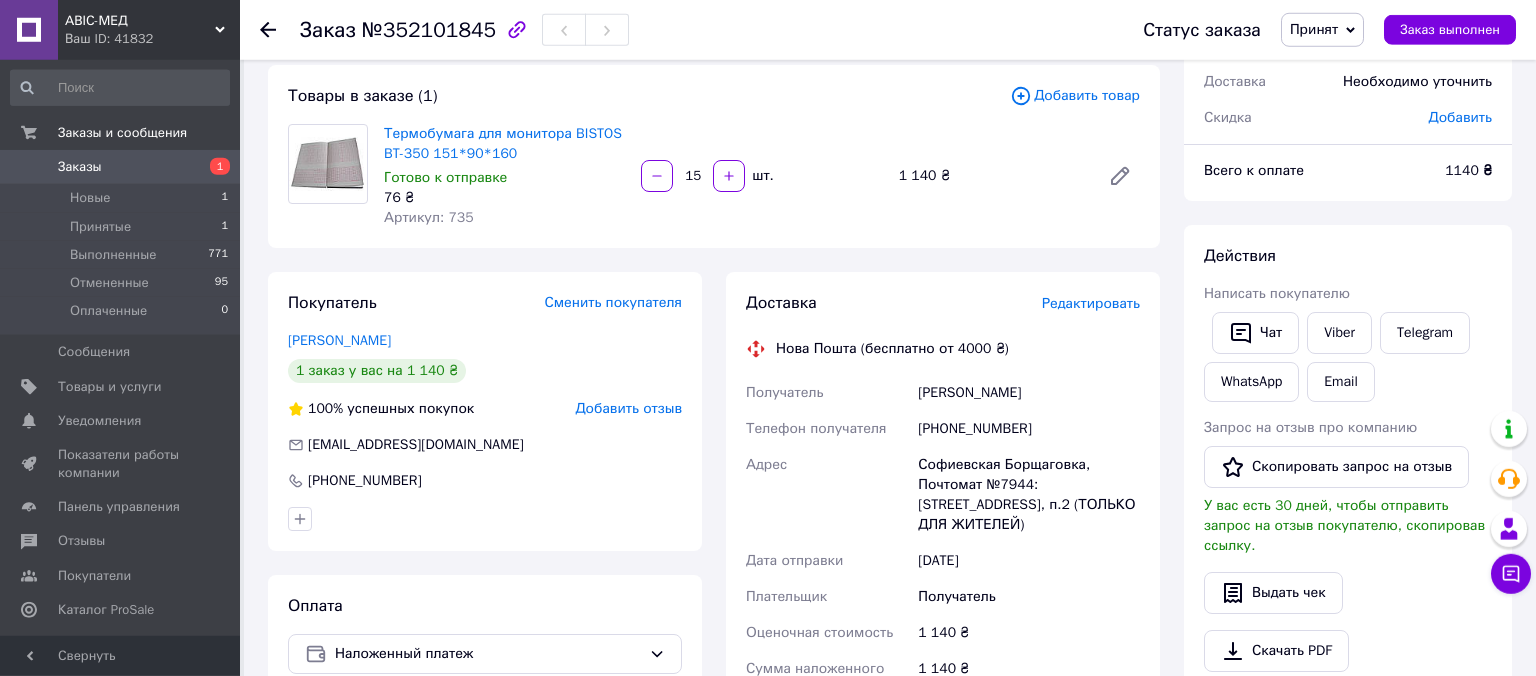 scroll, scrollTop: 211, scrollLeft: 0, axis: vertical 